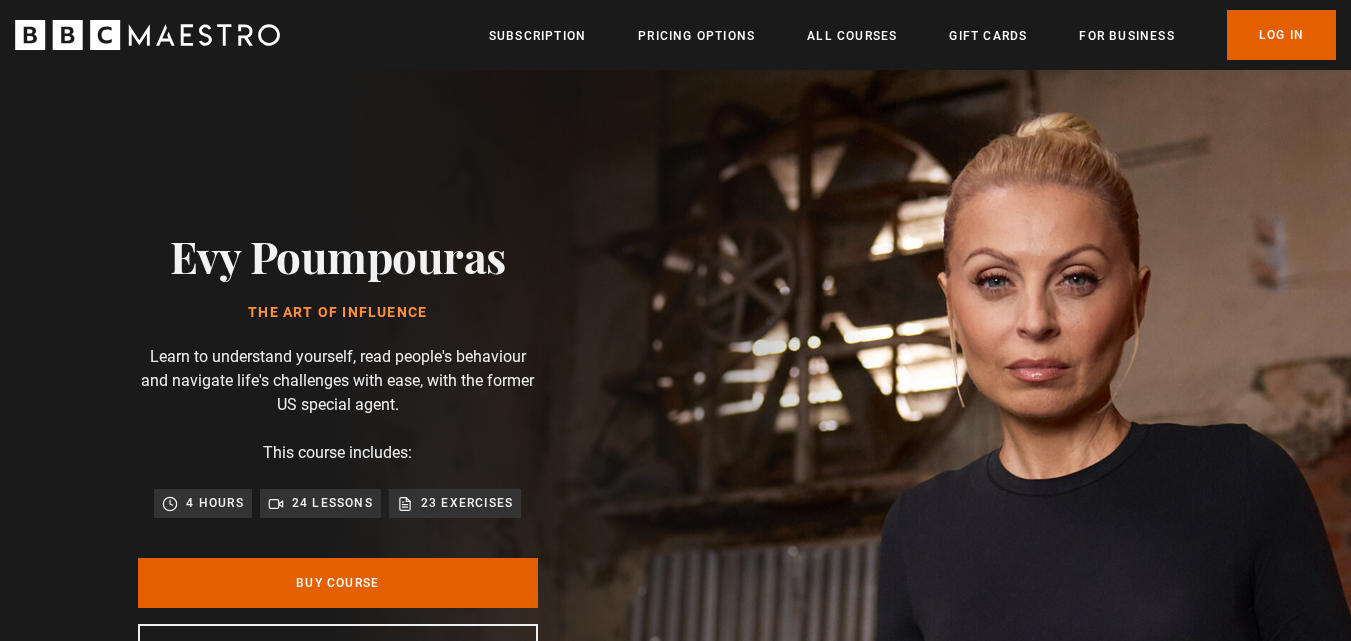 scroll, scrollTop: 0, scrollLeft: 0, axis: both 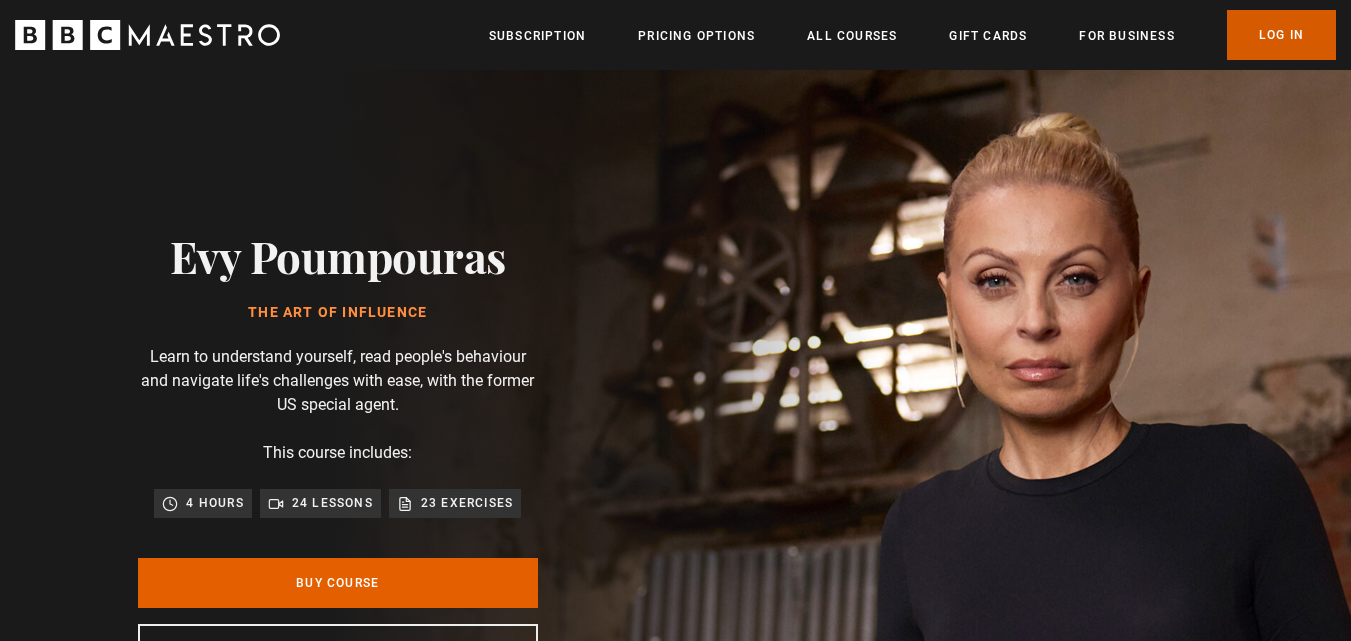 click on "Log In" at bounding box center [1281, 35] 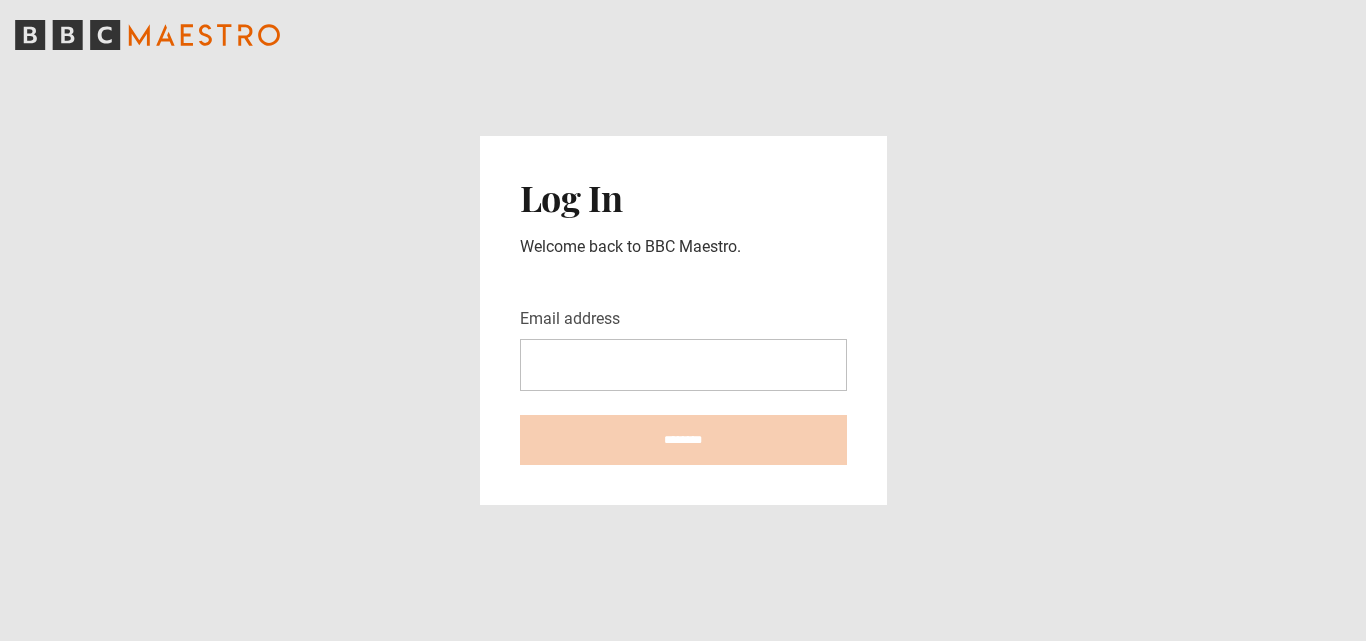 scroll, scrollTop: 0, scrollLeft: 0, axis: both 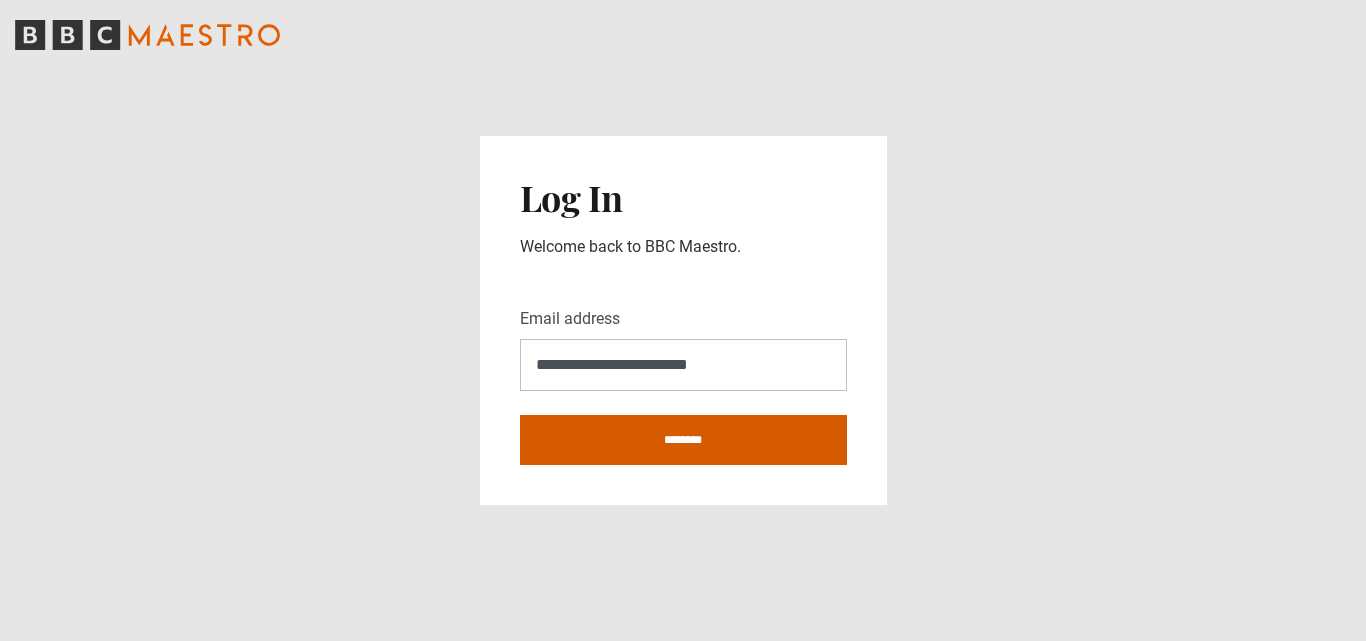 type on "**********" 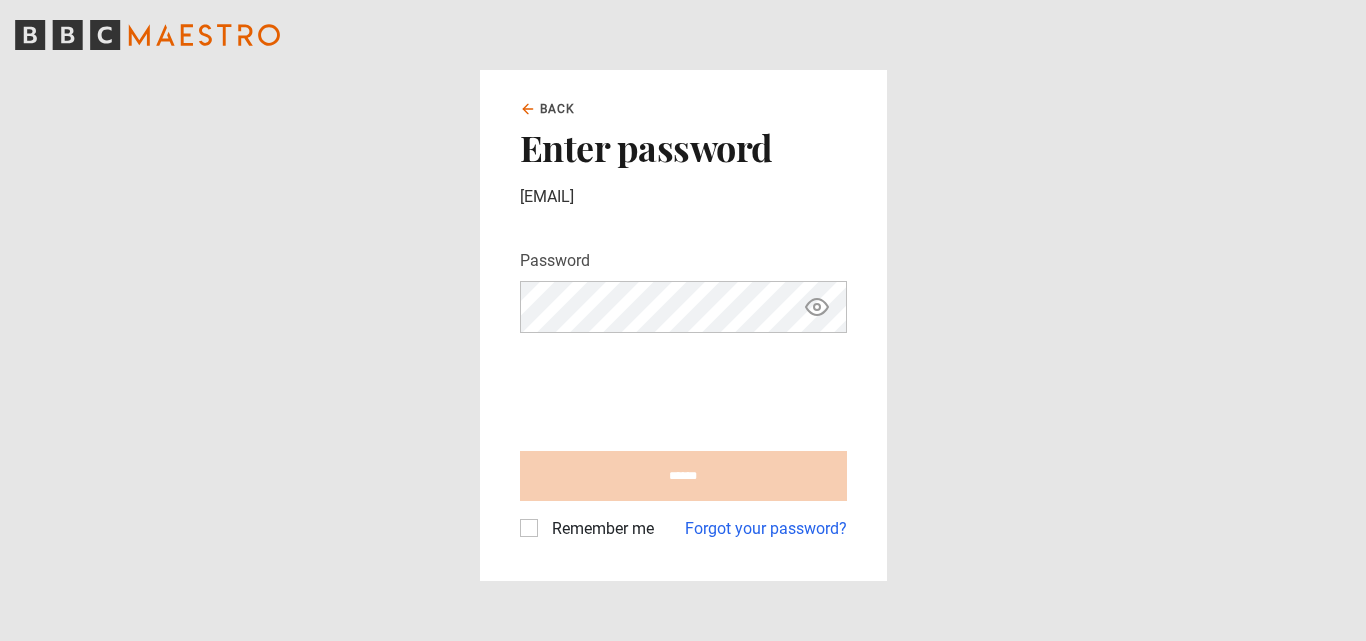 scroll, scrollTop: 0, scrollLeft: 0, axis: both 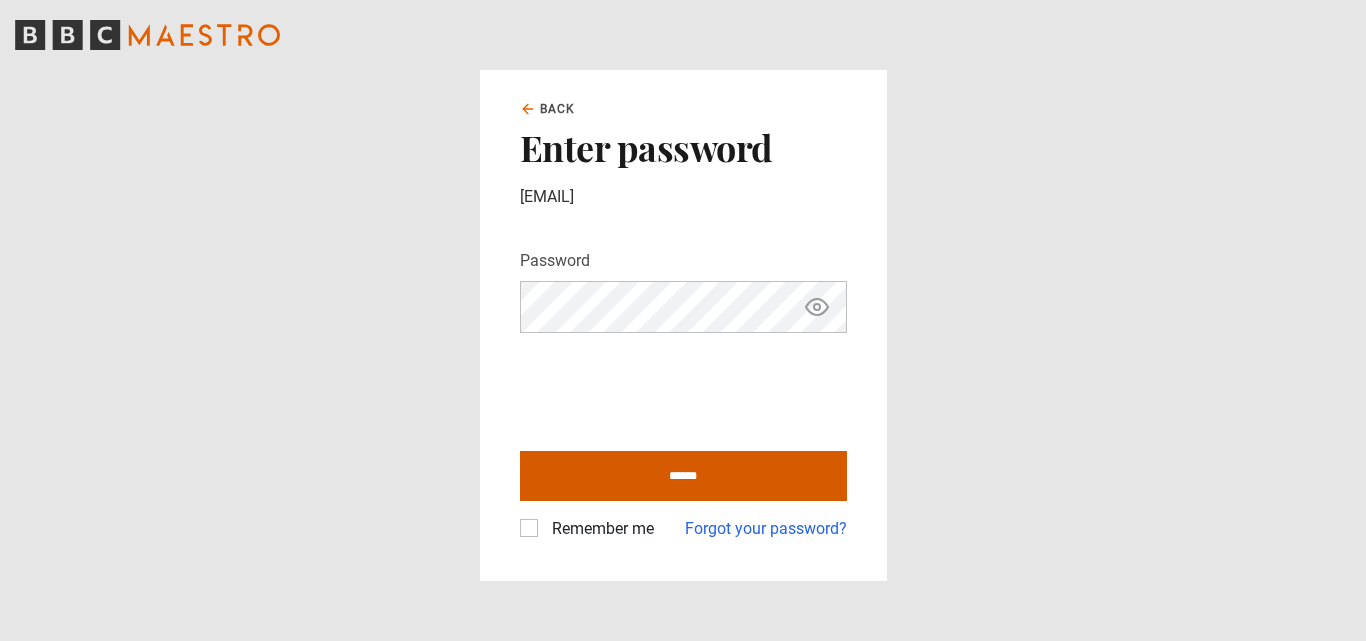 click on "******" at bounding box center (683, 476) 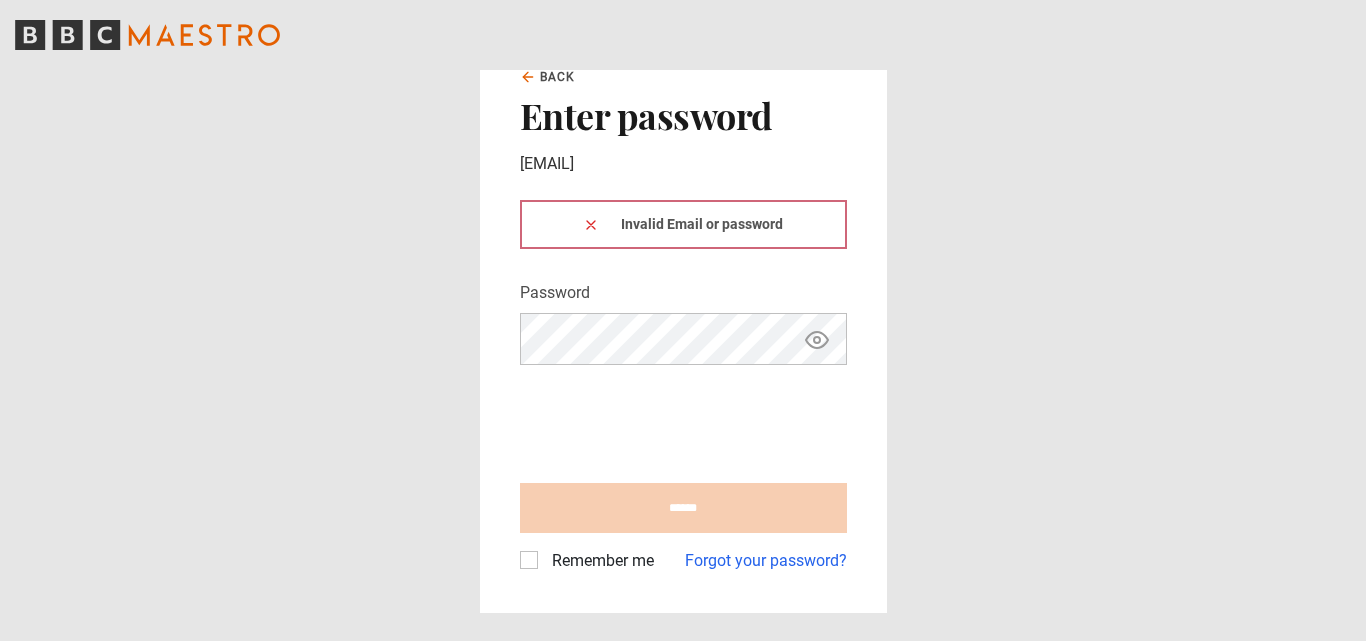 scroll, scrollTop: 0, scrollLeft: 0, axis: both 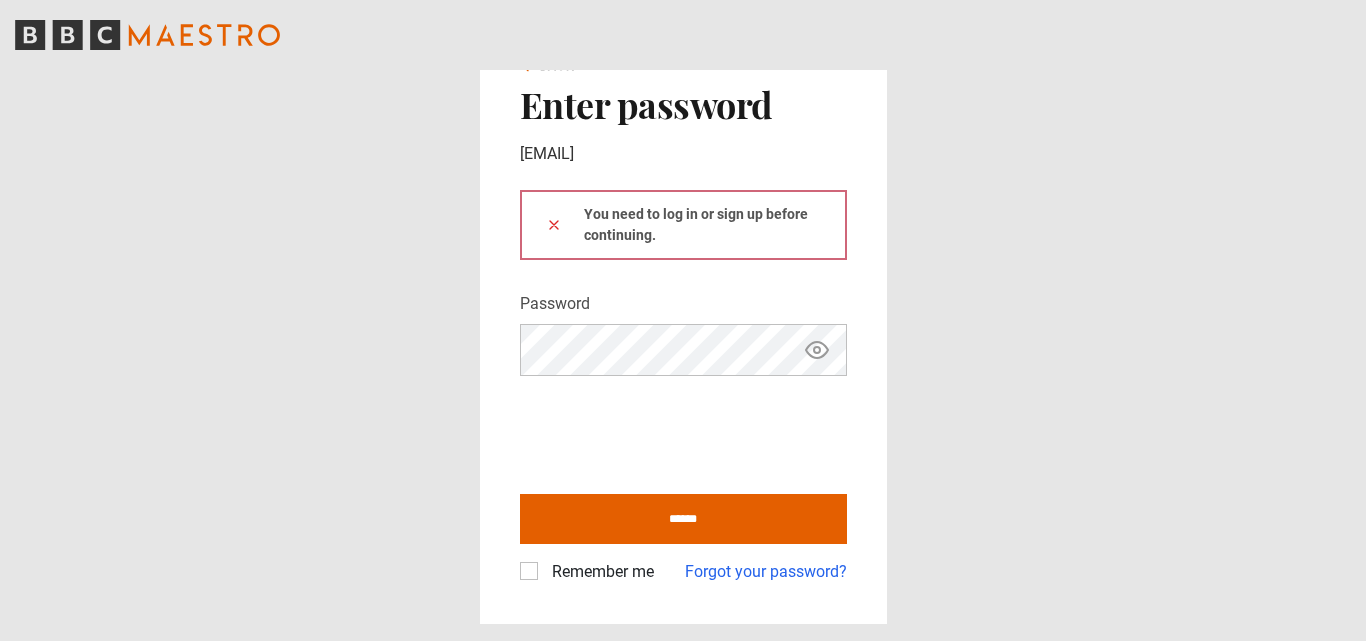click on "Remember me" at bounding box center [599, 572] 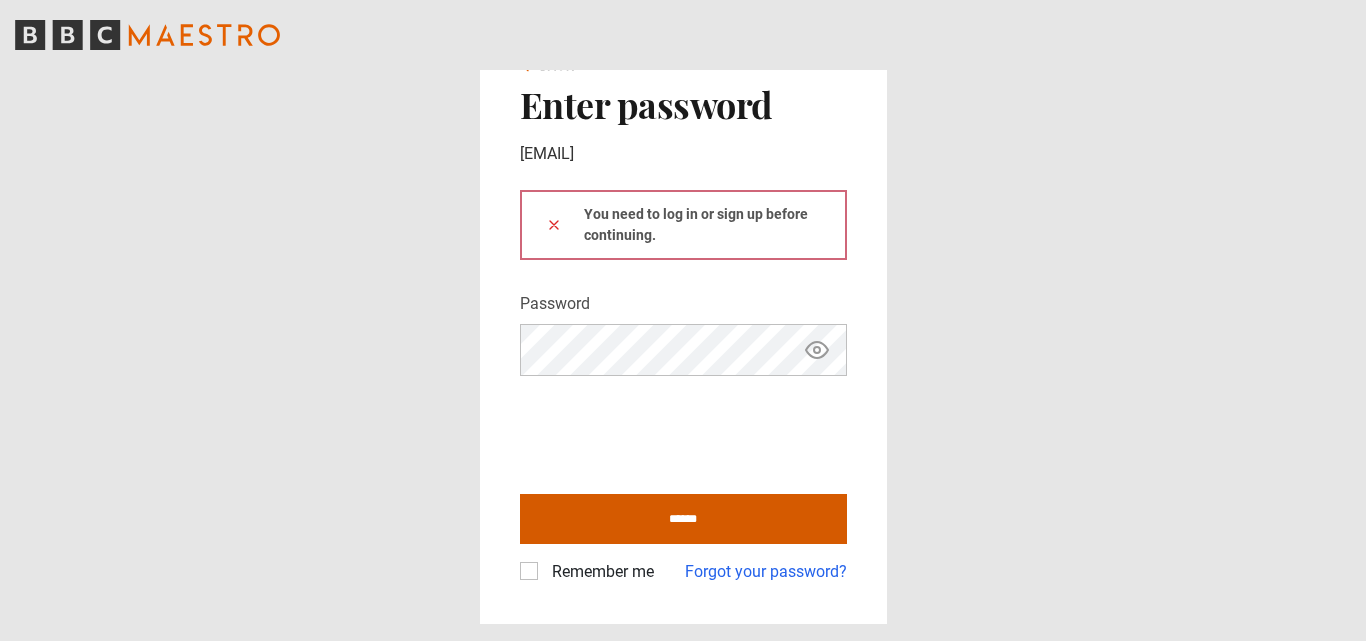 click on "******" at bounding box center [683, 519] 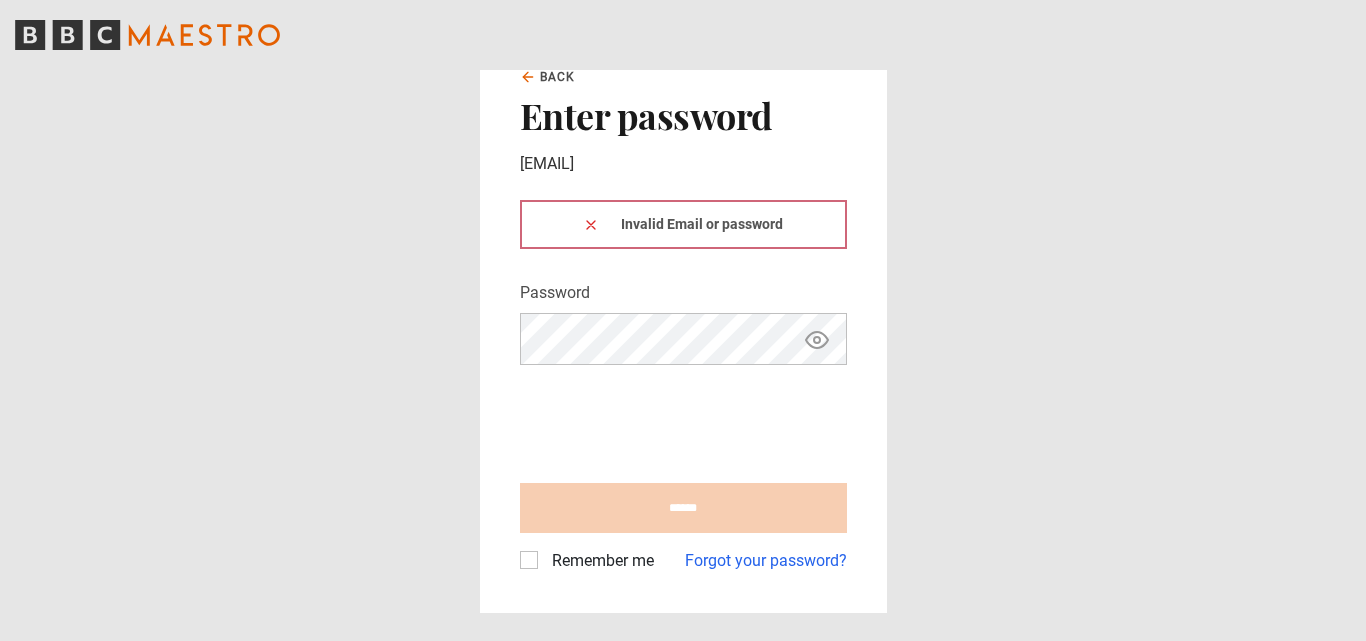 scroll, scrollTop: 0, scrollLeft: 0, axis: both 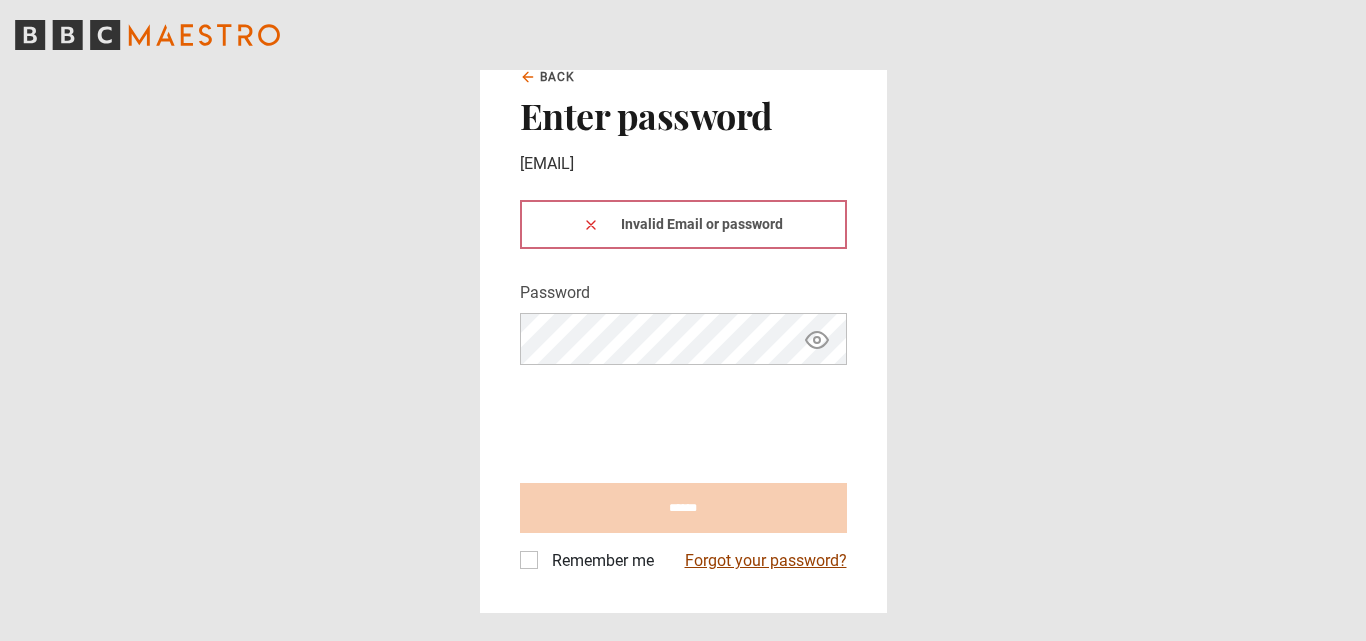 click on "Forgot your password?" at bounding box center [766, 561] 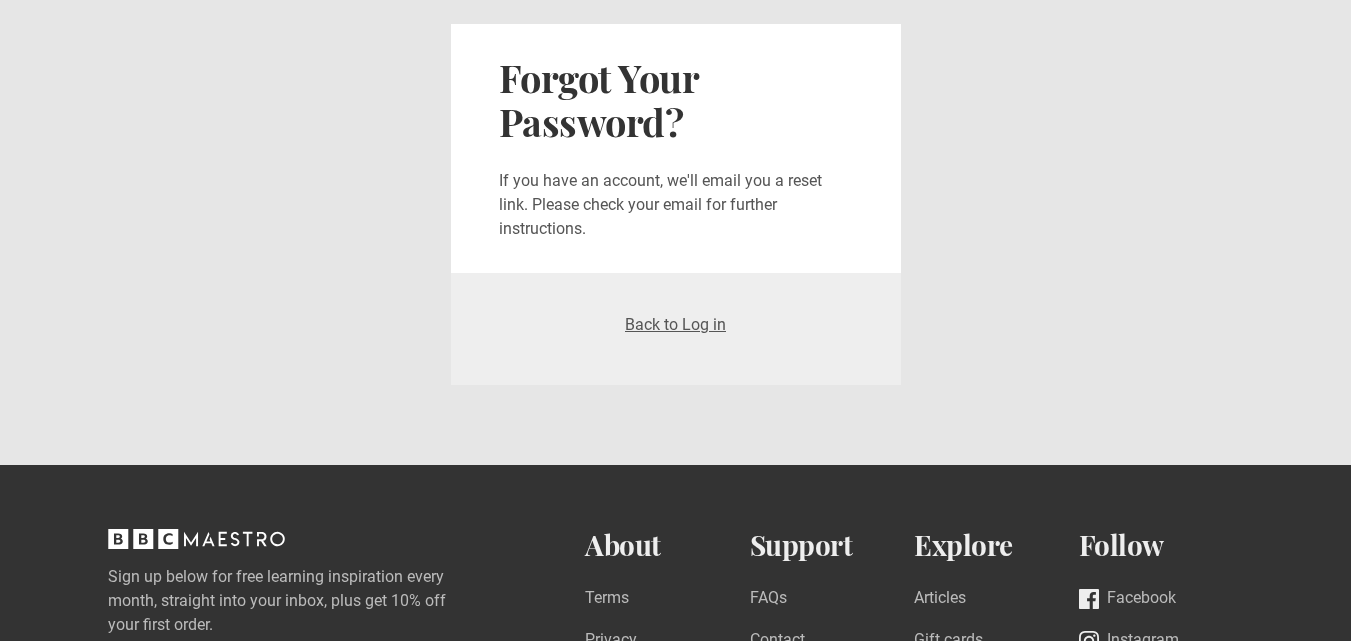 scroll, scrollTop: 0, scrollLeft: 0, axis: both 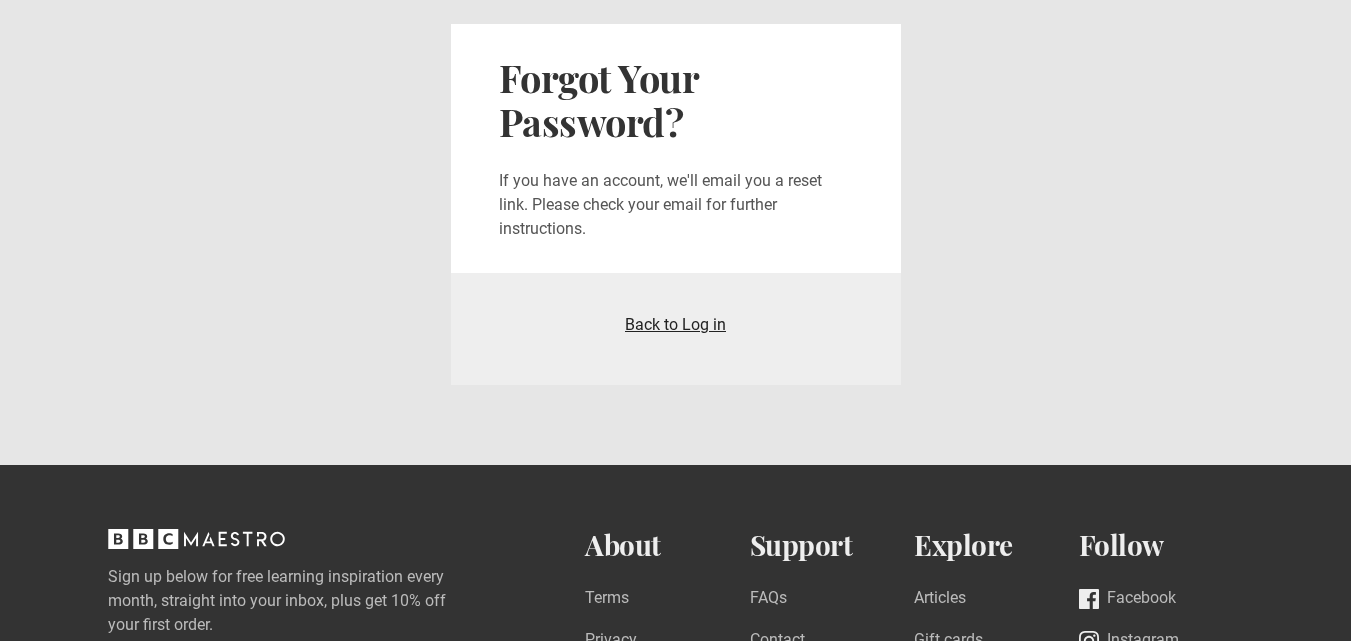 click on "Back to Log in" at bounding box center [675, 324] 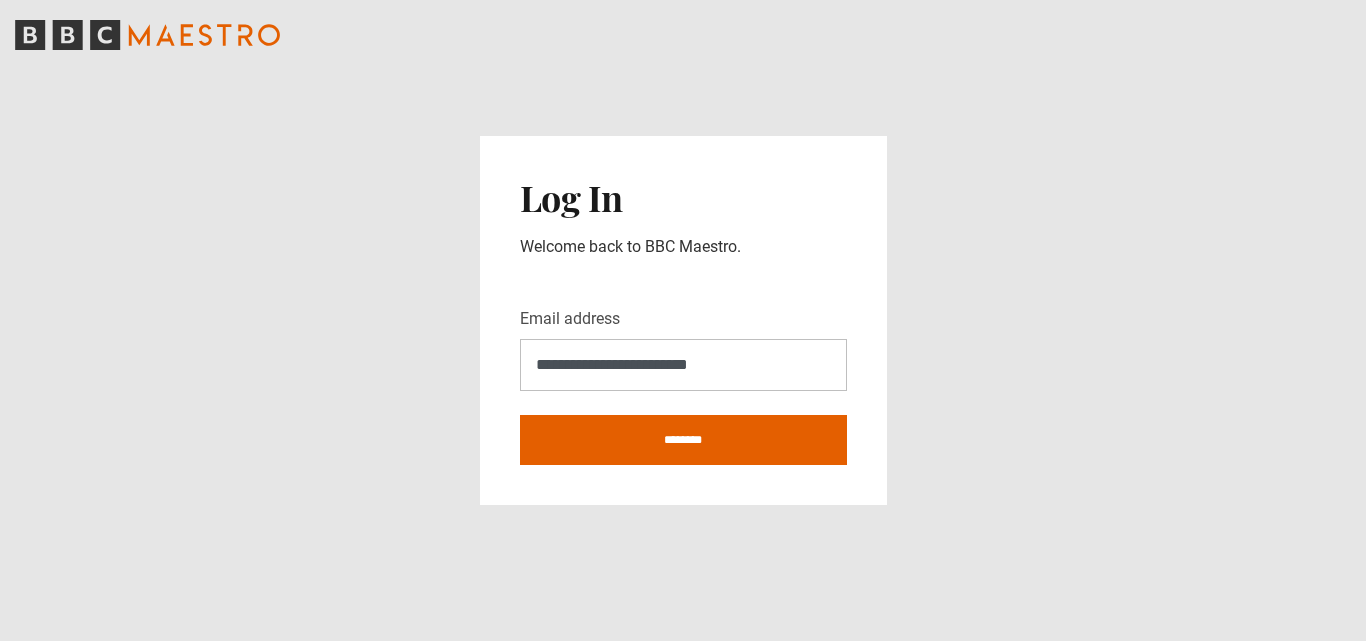 scroll, scrollTop: 0, scrollLeft: 0, axis: both 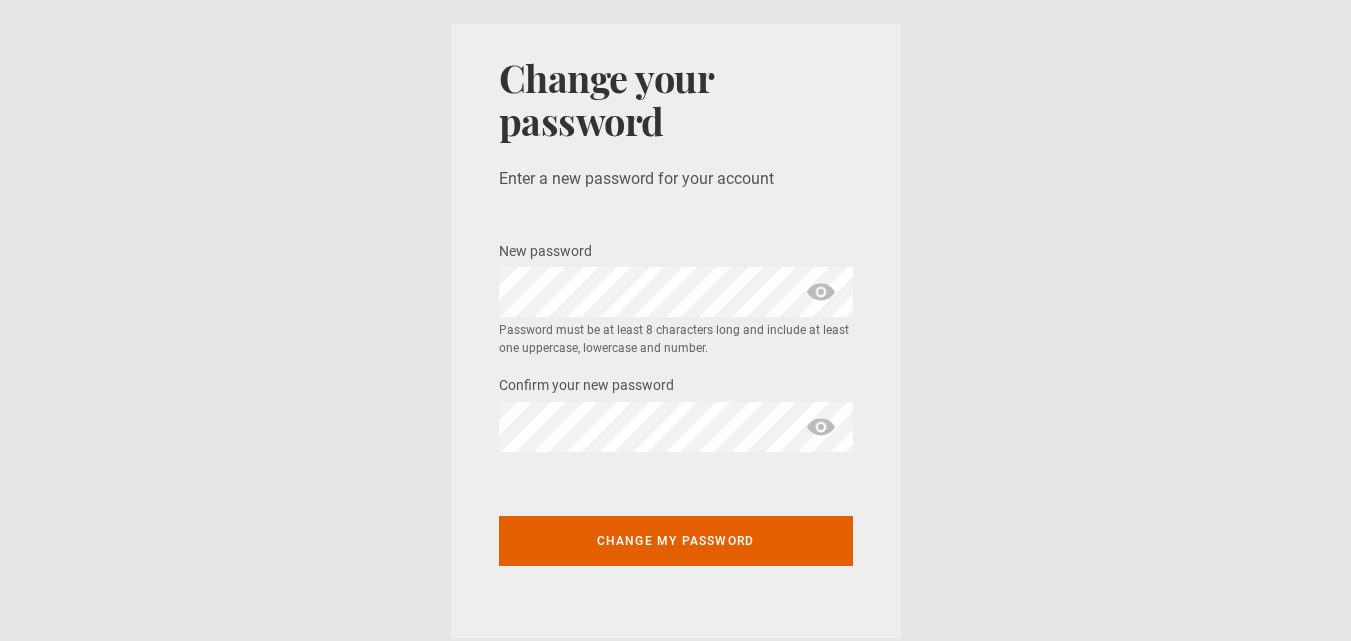 click at bounding box center (821, 292) 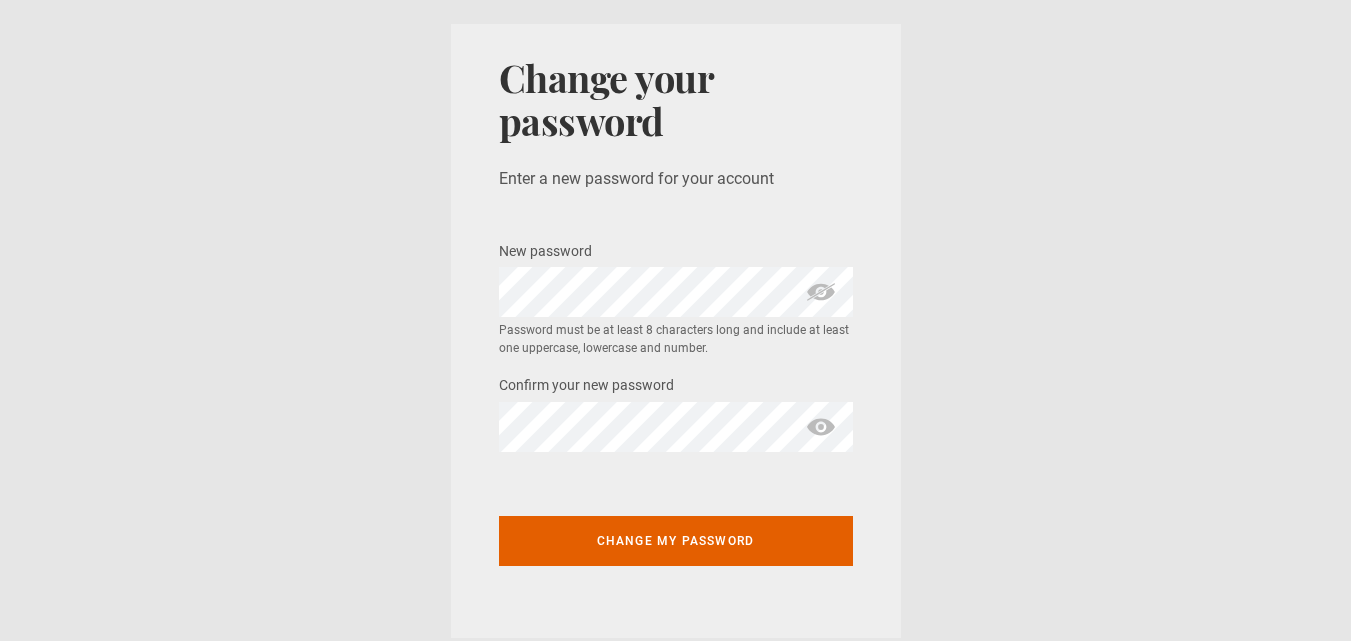 click at bounding box center [821, 427] 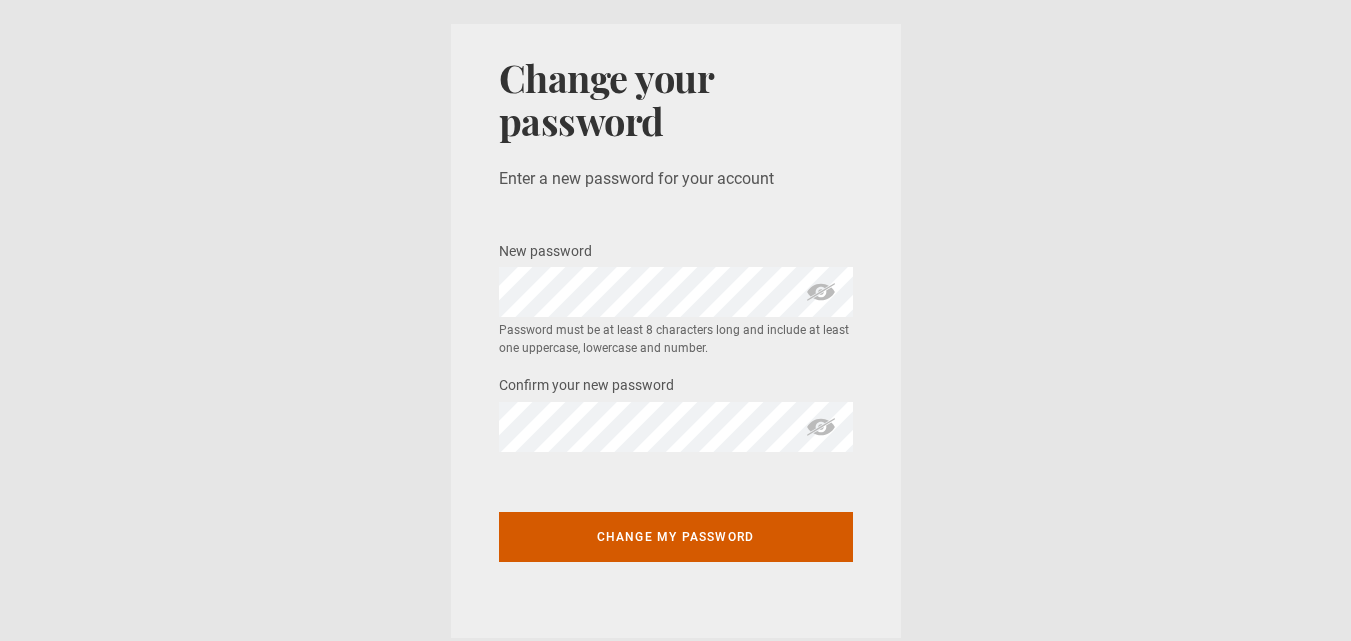click on "Change my password" at bounding box center (676, 537) 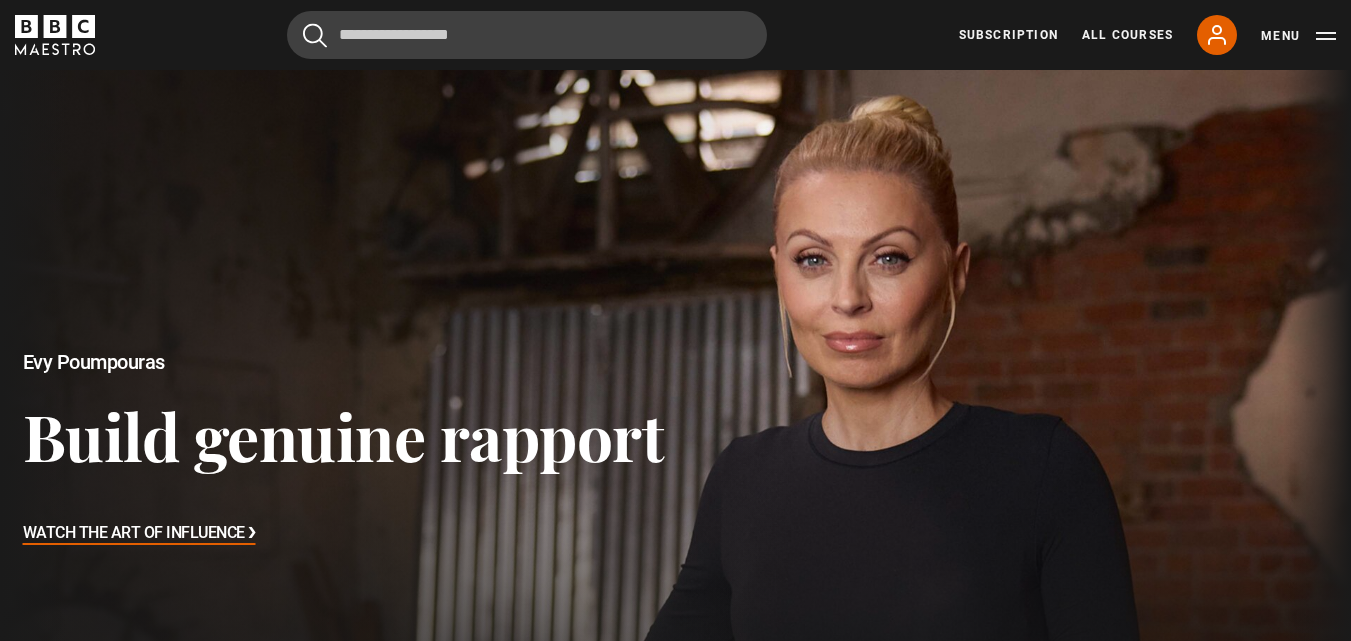 scroll, scrollTop: 0, scrollLeft: 0, axis: both 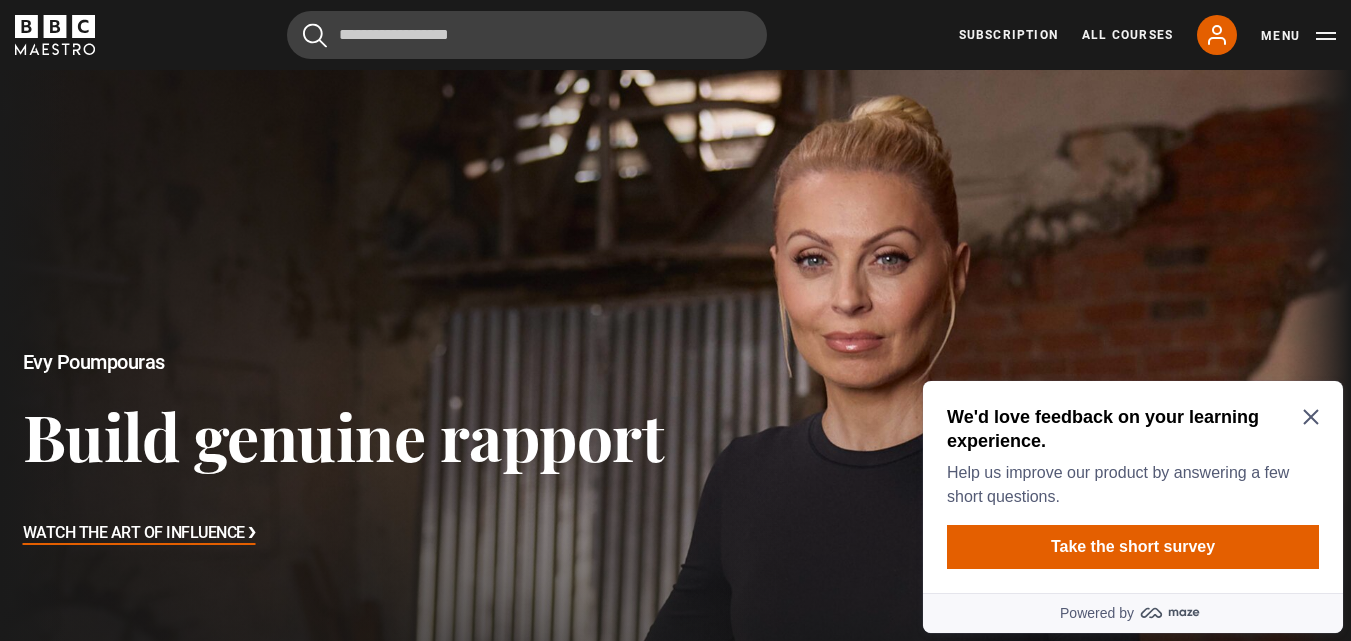 click 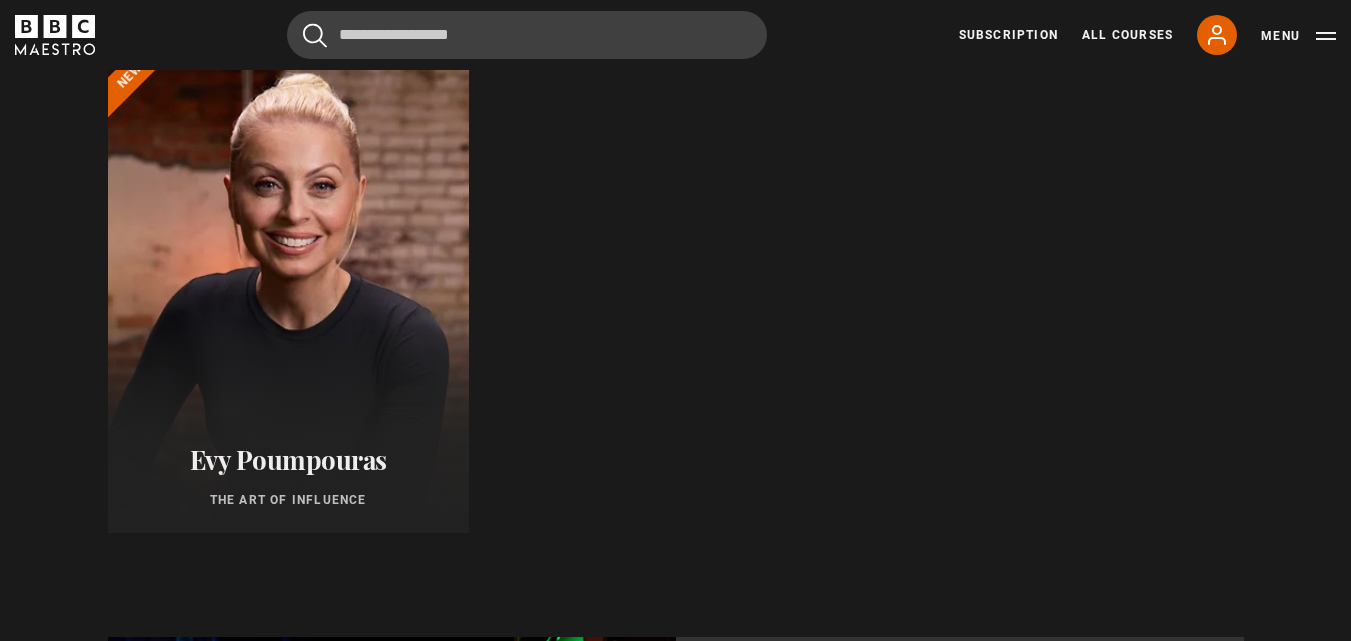 scroll, scrollTop: 1085, scrollLeft: 0, axis: vertical 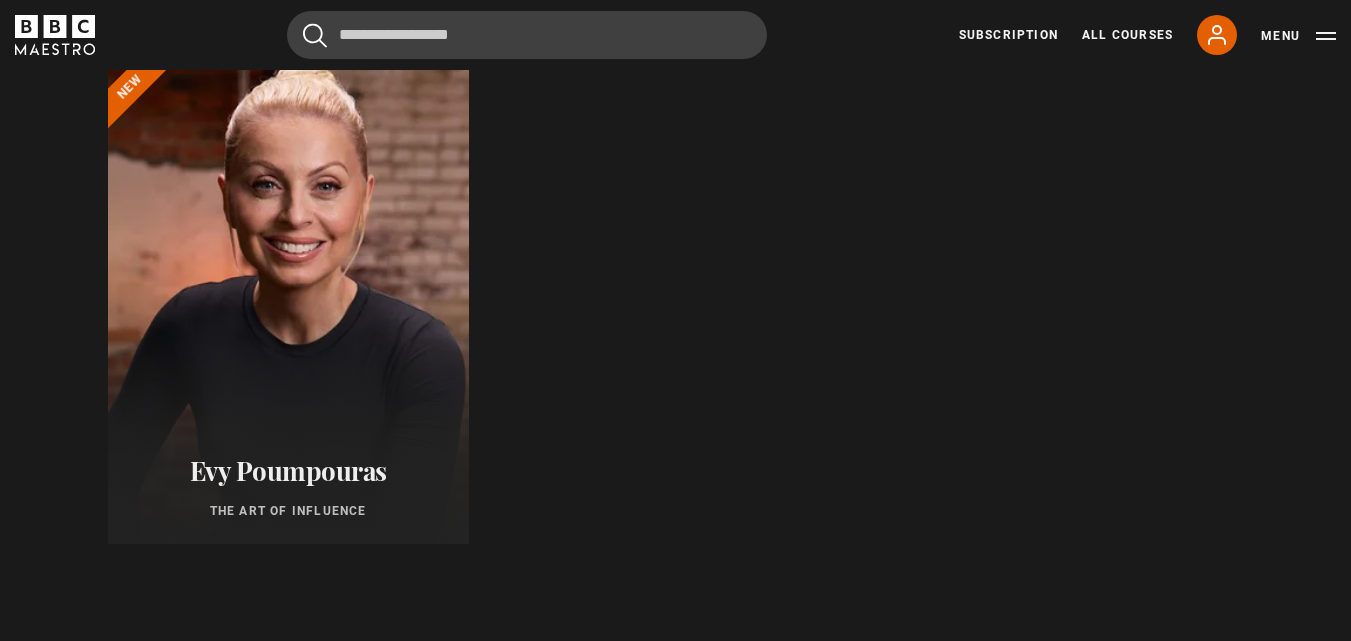 click at bounding box center (287, 304) 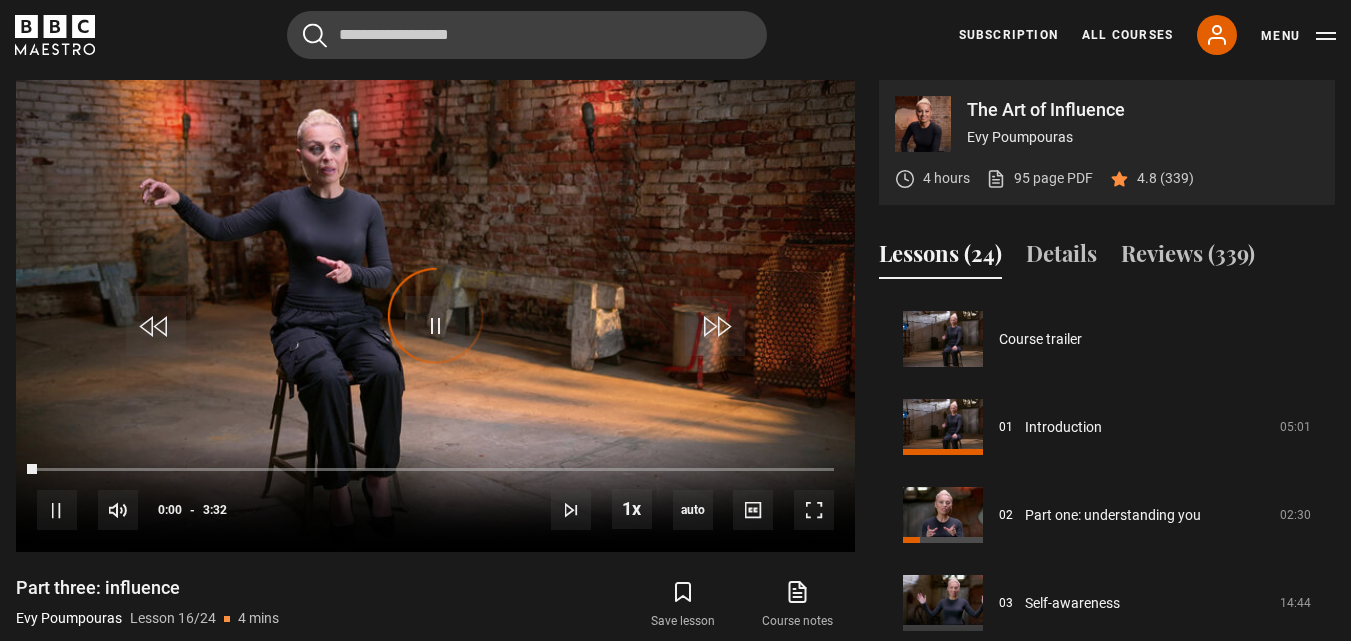 scroll, scrollTop: 828, scrollLeft: 0, axis: vertical 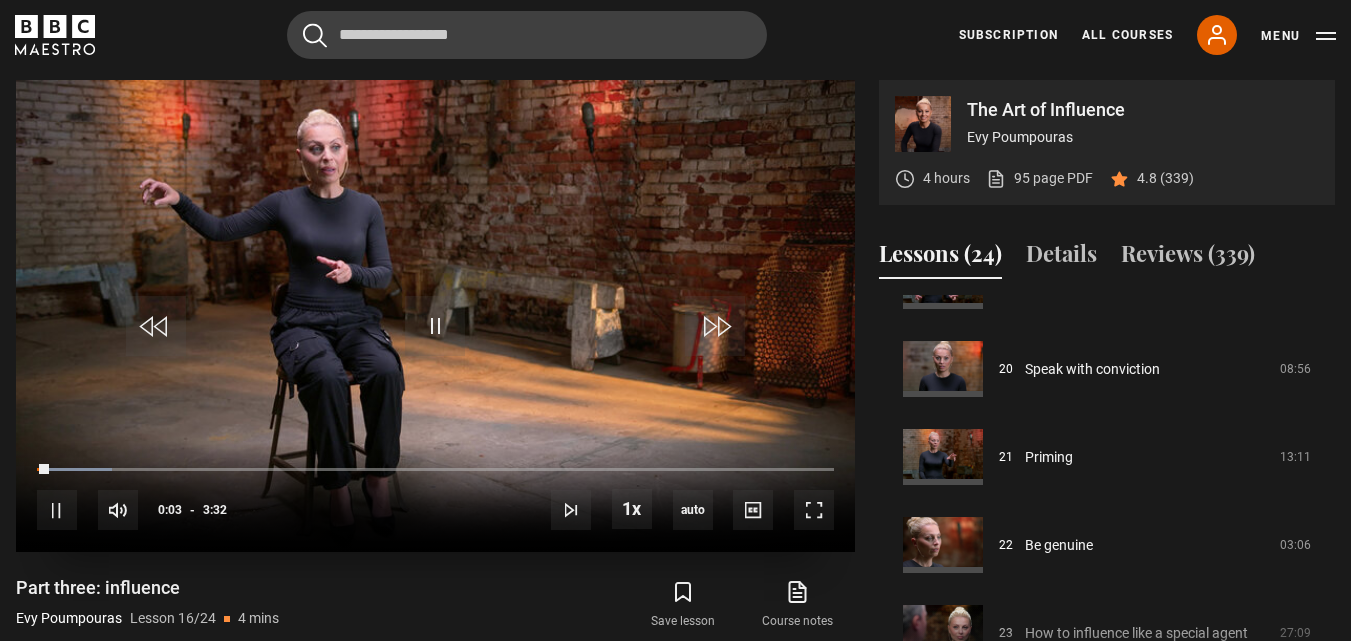 click at bounding box center (435, 316) 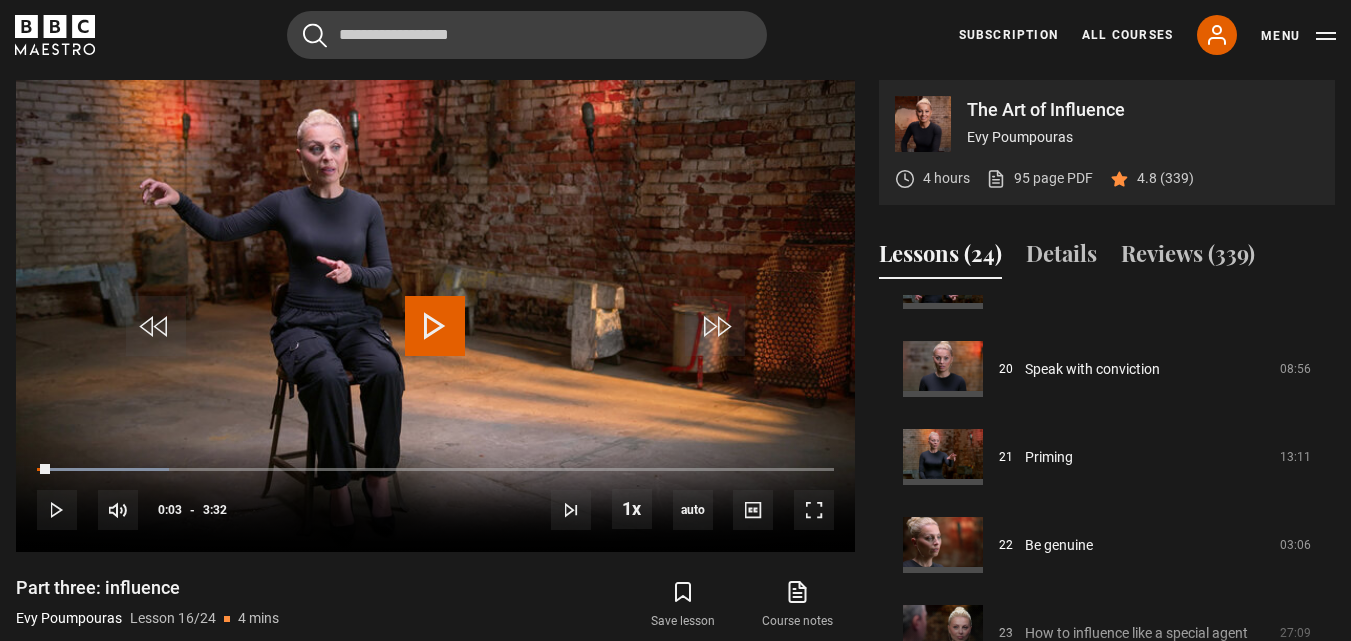 click on "Course trailer
01
Introduction
05:01
02
Part one: understanding you
02:30
03
Self-awareness
14:44
04
Self-regulation
07:03
05
Self-respect
10:10
06" at bounding box center (1107, 511) 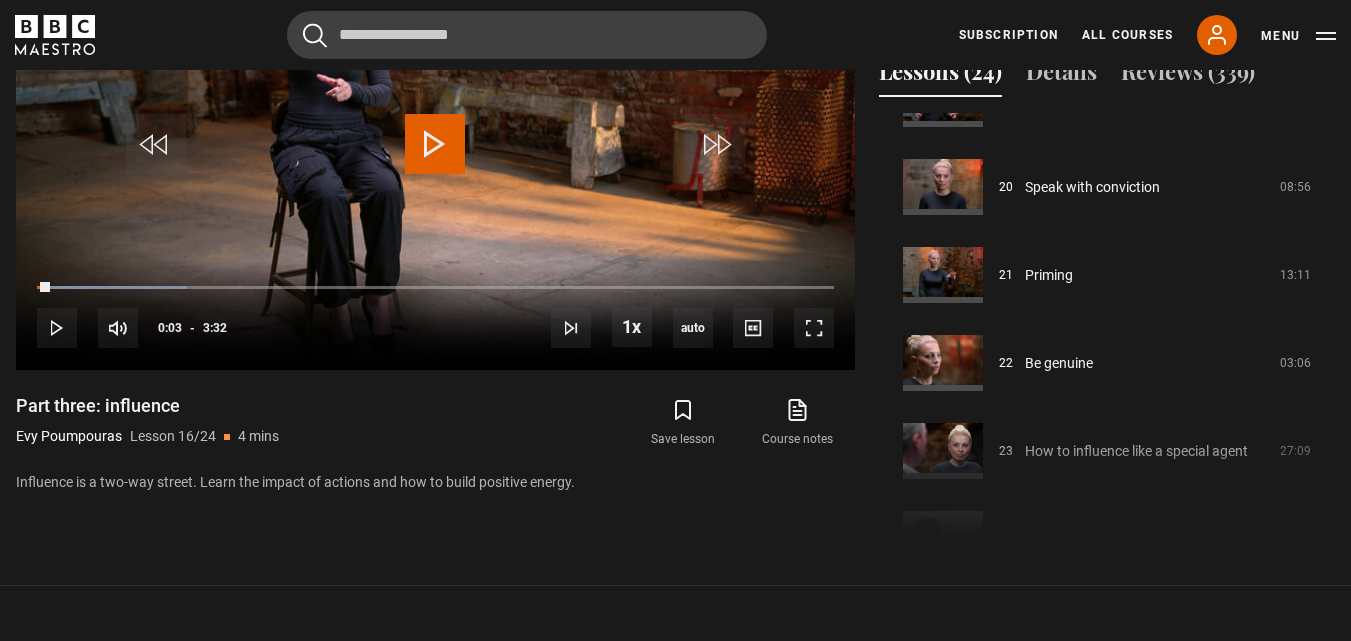 scroll, scrollTop: 1022, scrollLeft: 0, axis: vertical 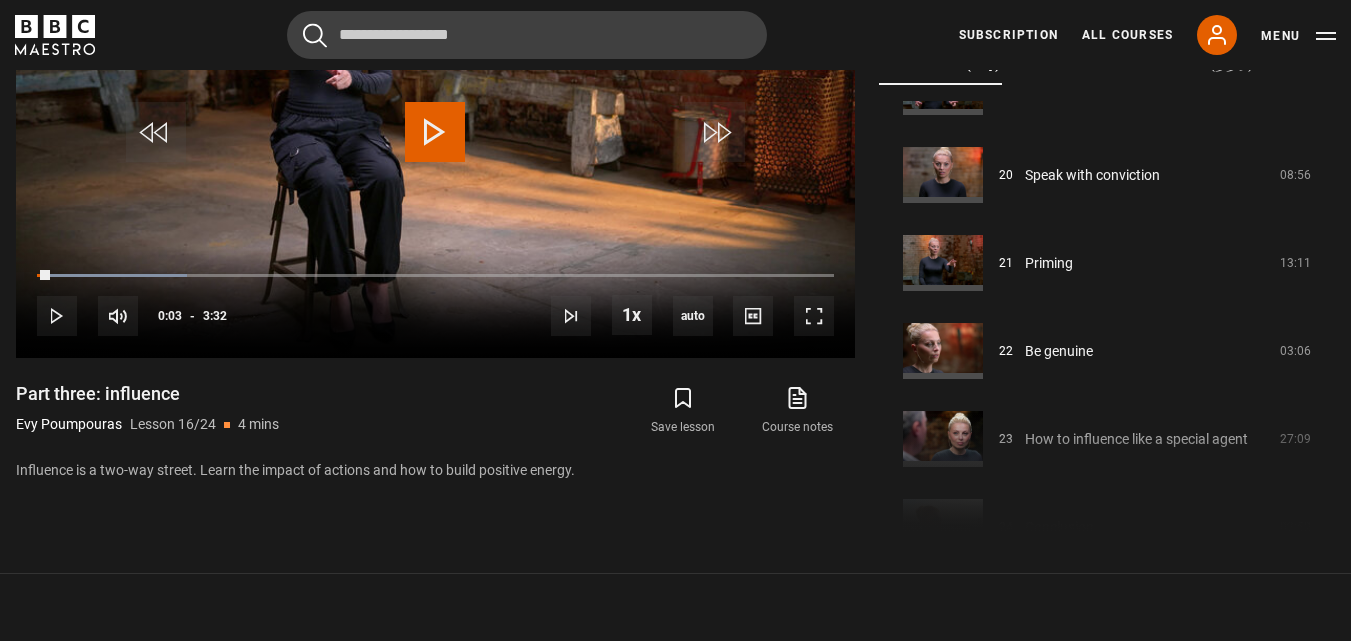 drag, startPoint x: 1331, startPoint y: 437, endPoint x: 1327, endPoint y: 463, distance: 26.305893 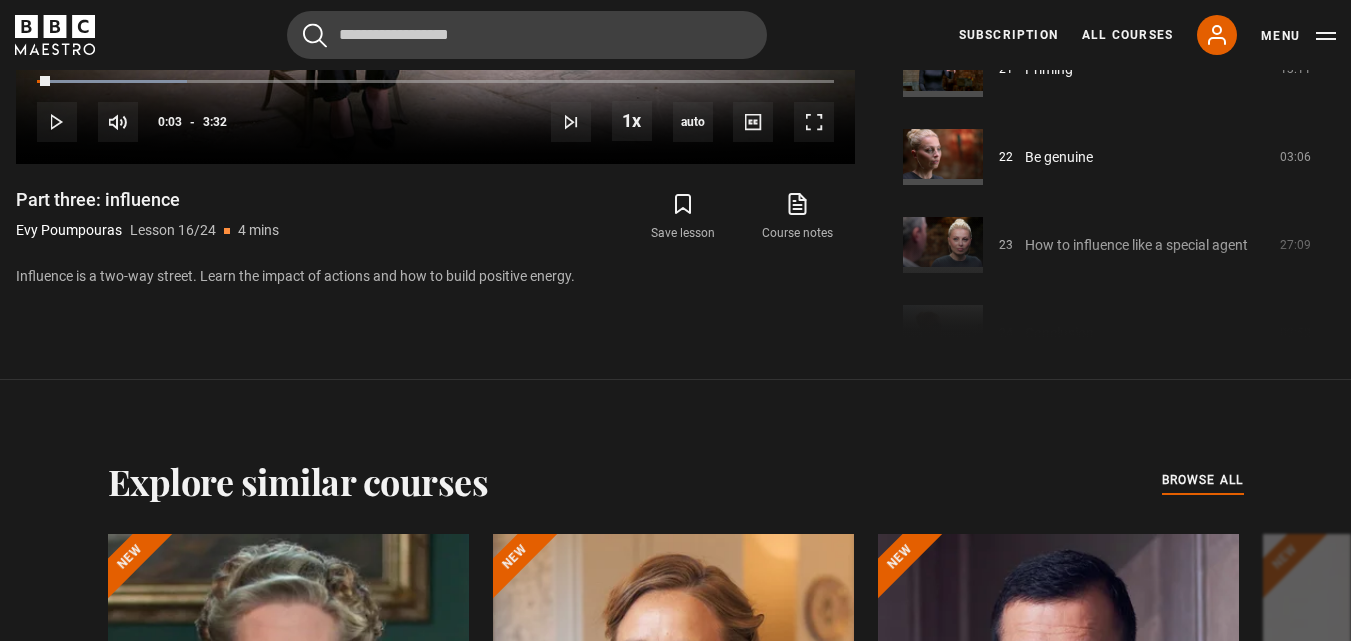drag, startPoint x: 1328, startPoint y: 249, endPoint x: 1328, endPoint y: 221, distance: 28 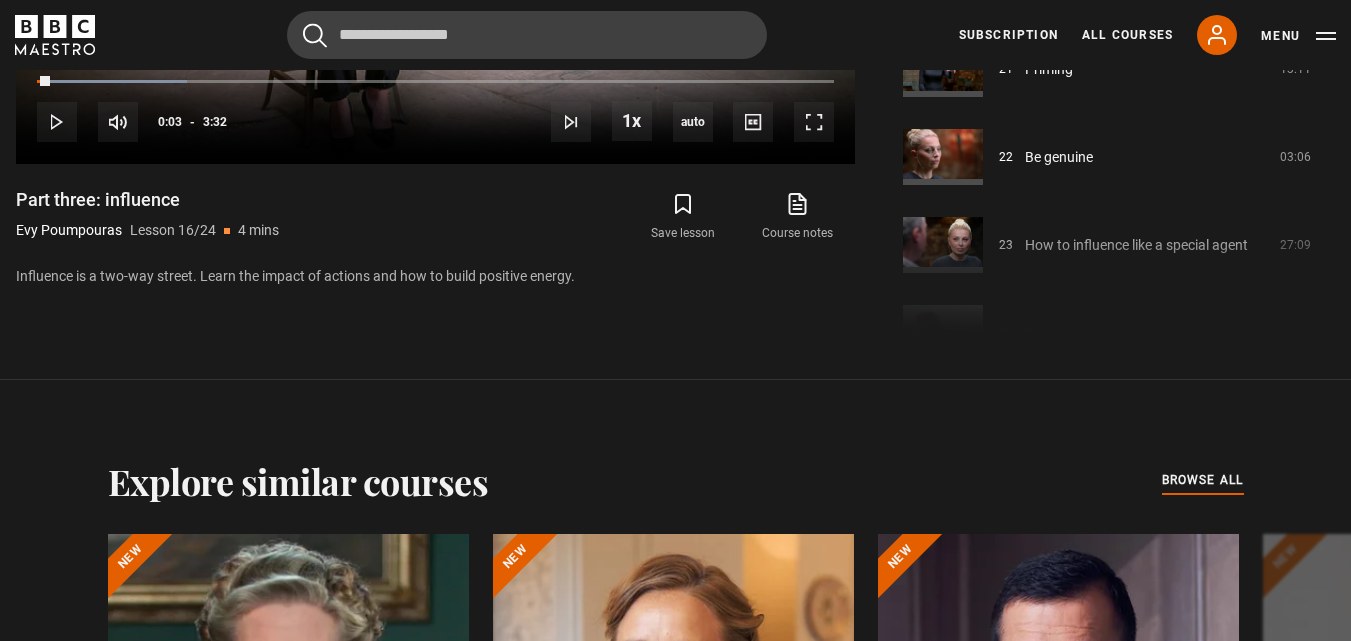 drag, startPoint x: 1333, startPoint y: 243, endPoint x: 1337, endPoint y: 198, distance: 45.17743 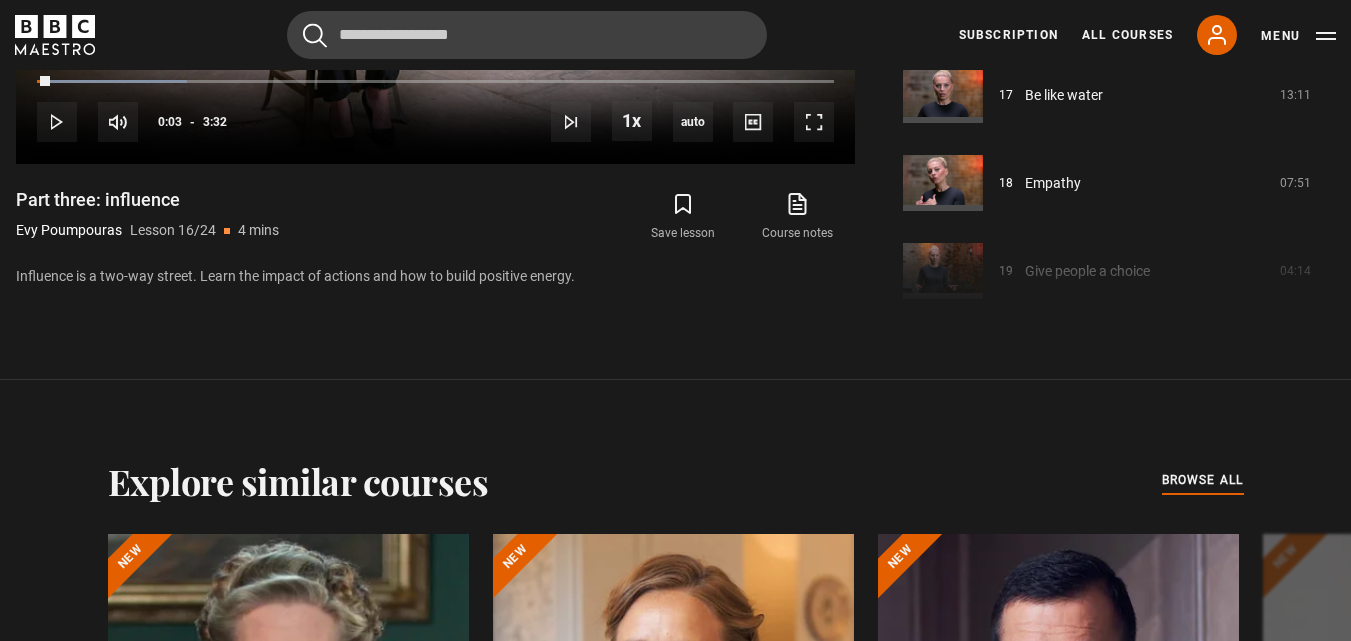 scroll, scrollTop: 1768, scrollLeft: 0, axis: vertical 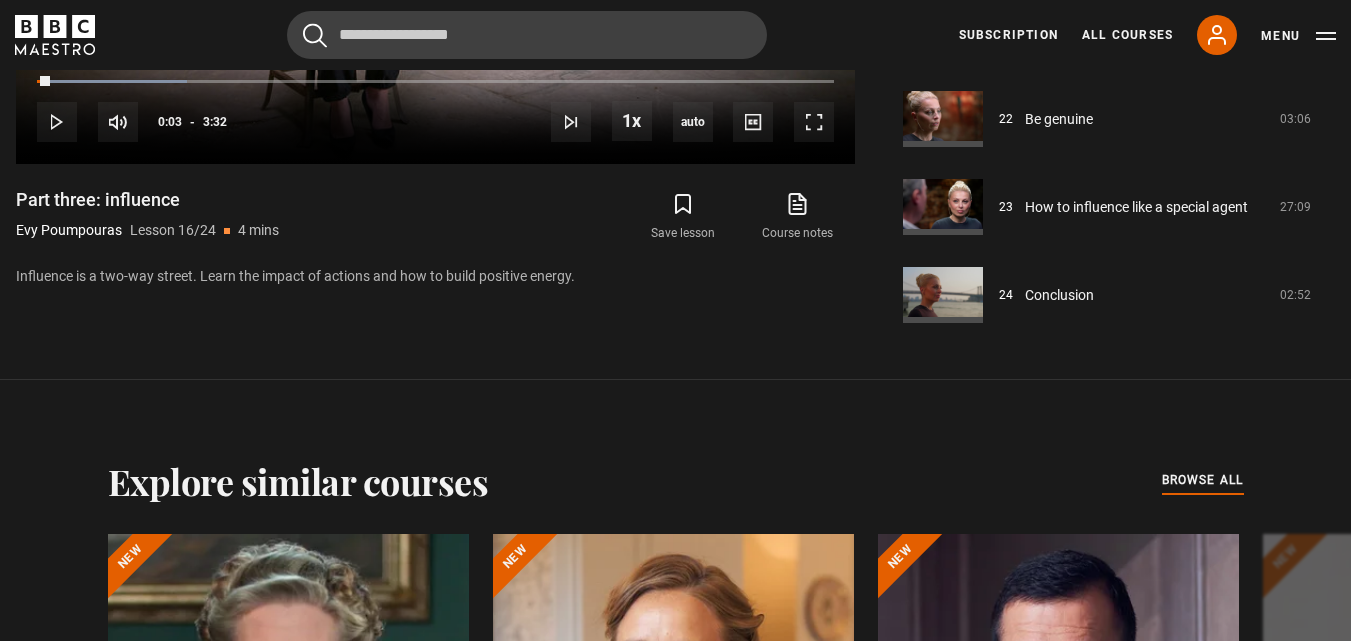 click on "Video Player is loading. Play Lesson Part three: influence 10s Skip Back 10 seconds Play 10s Skip Forward 10 seconds Loaded :  18.89% 0:03 Play Mute Current Time  0:03 - Duration  3:32
Evy Poumpouras
Lesson 16
Part three: influence
1x Playback Rate 2x 1.5x 1x , selected 0.5x auto Quality 360p 720p 1080p 2160p Auto , selected Captions captions off , selected English  Captions This is a modal window.
Lesson Completed
Up next
Be like water
Cancel
Do you want to save this lesson?
Save lesson" at bounding box center (435, 15) 